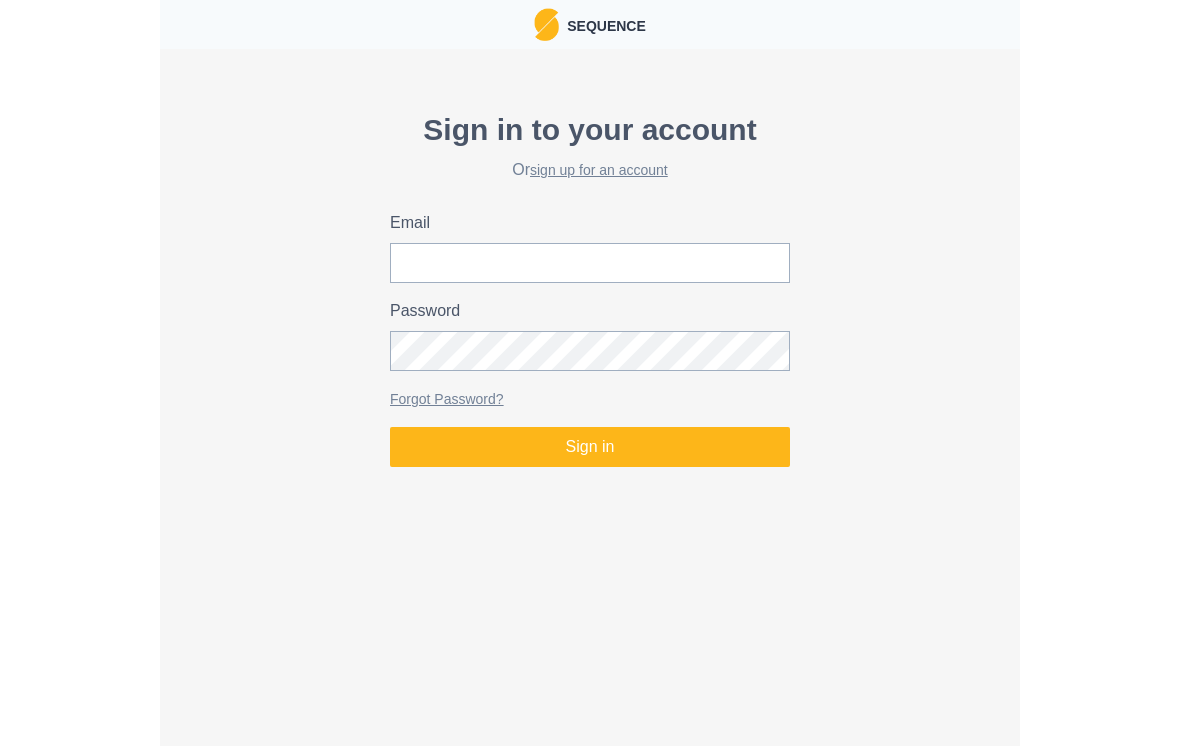 scroll, scrollTop: 0, scrollLeft: 0, axis: both 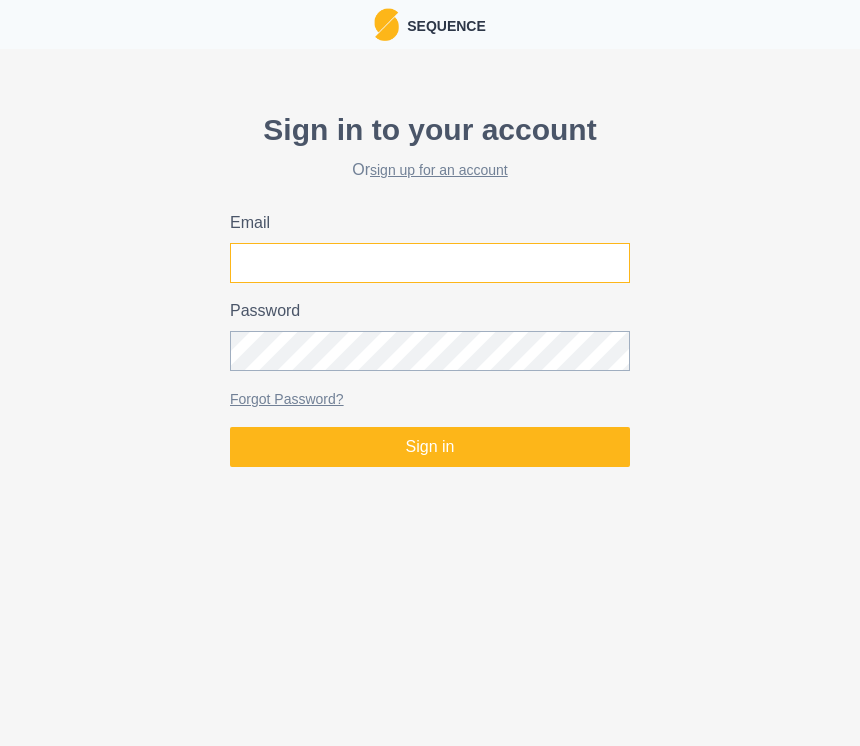click on "Email" at bounding box center [430, 263] 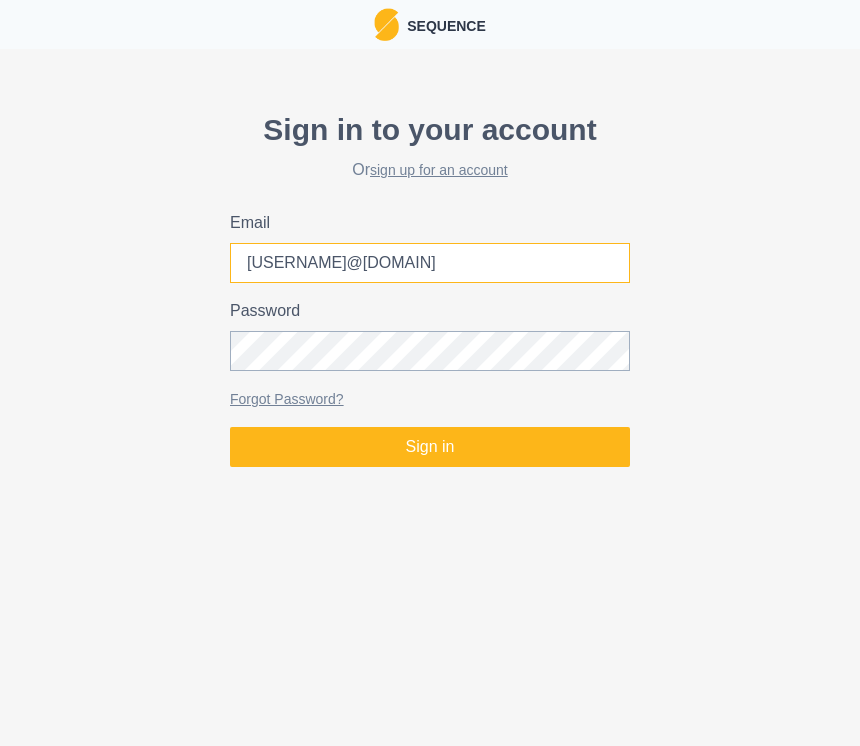 type on "[USERNAME]@[DOMAIN]" 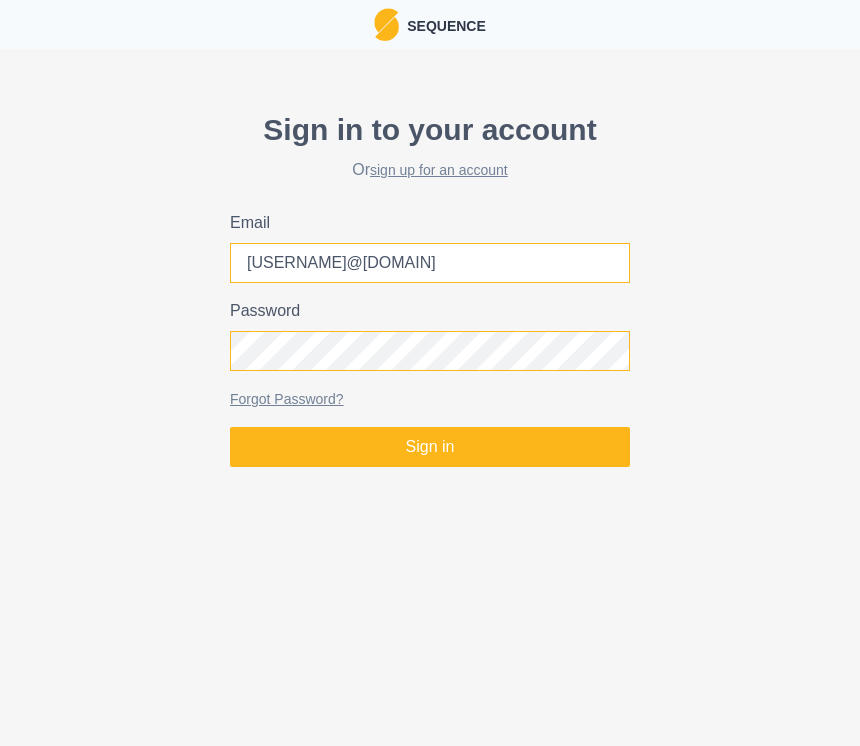 click on "Sign in" at bounding box center [430, 447] 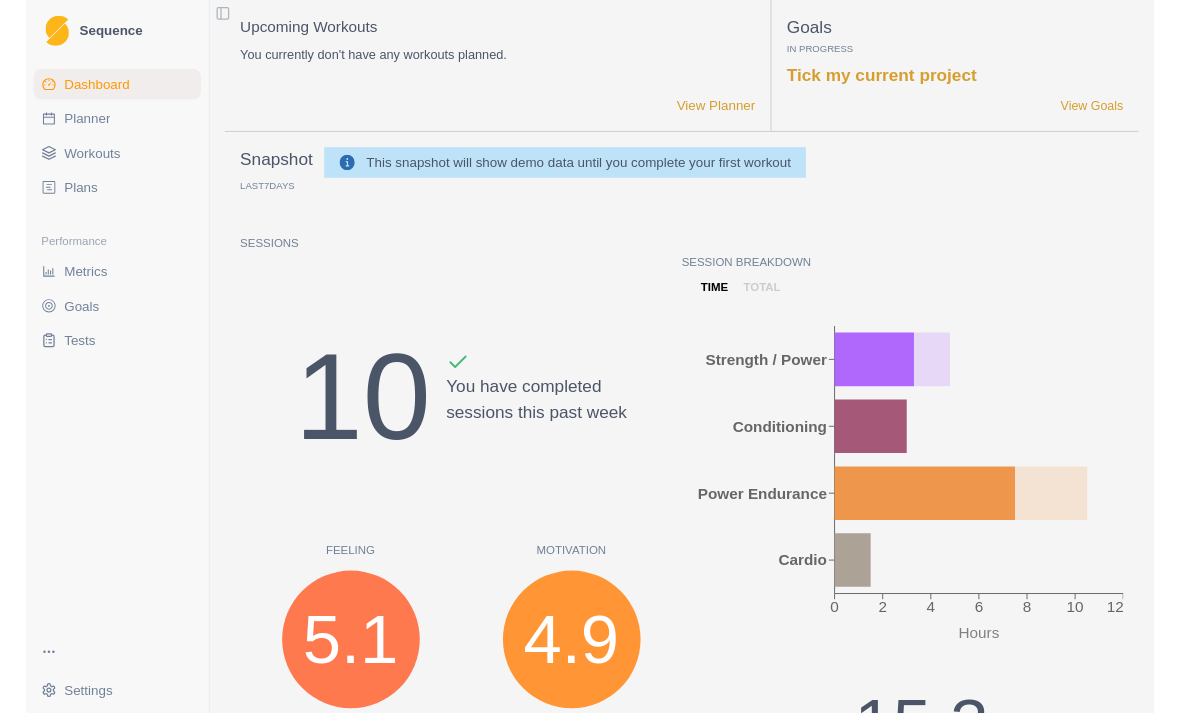 scroll, scrollTop: 0, scrollLeft: 0, axis: both 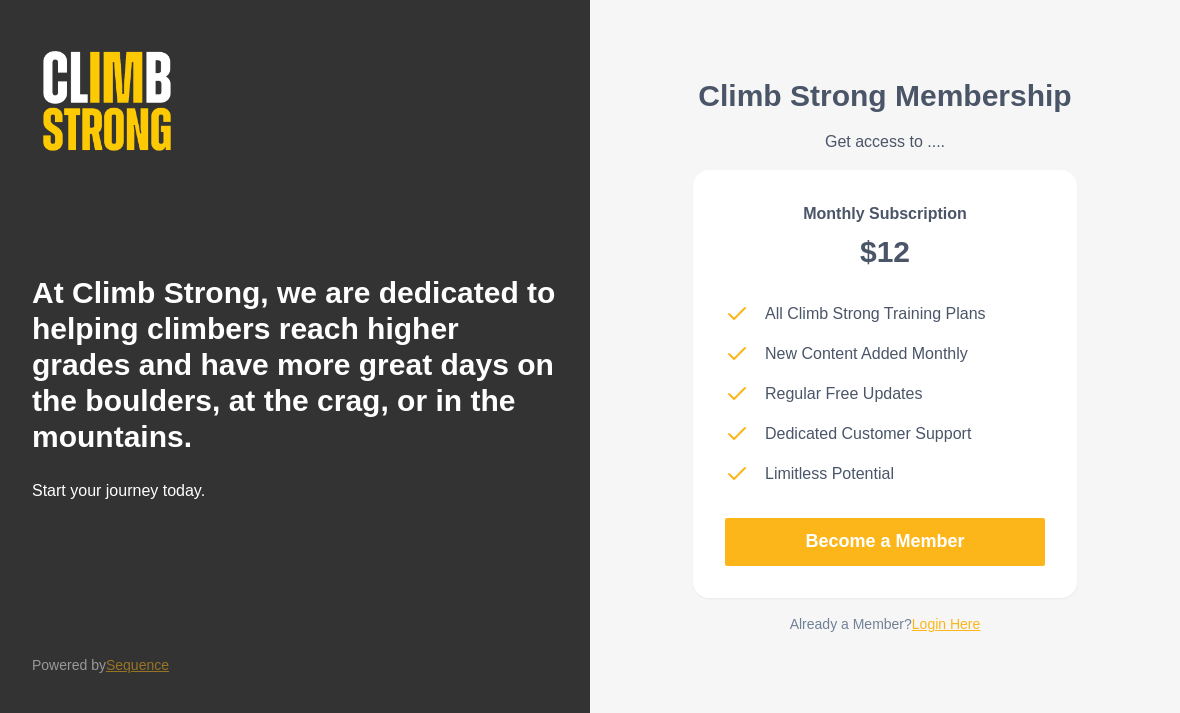 click on "Login Here" at bounding box center (946, 624) 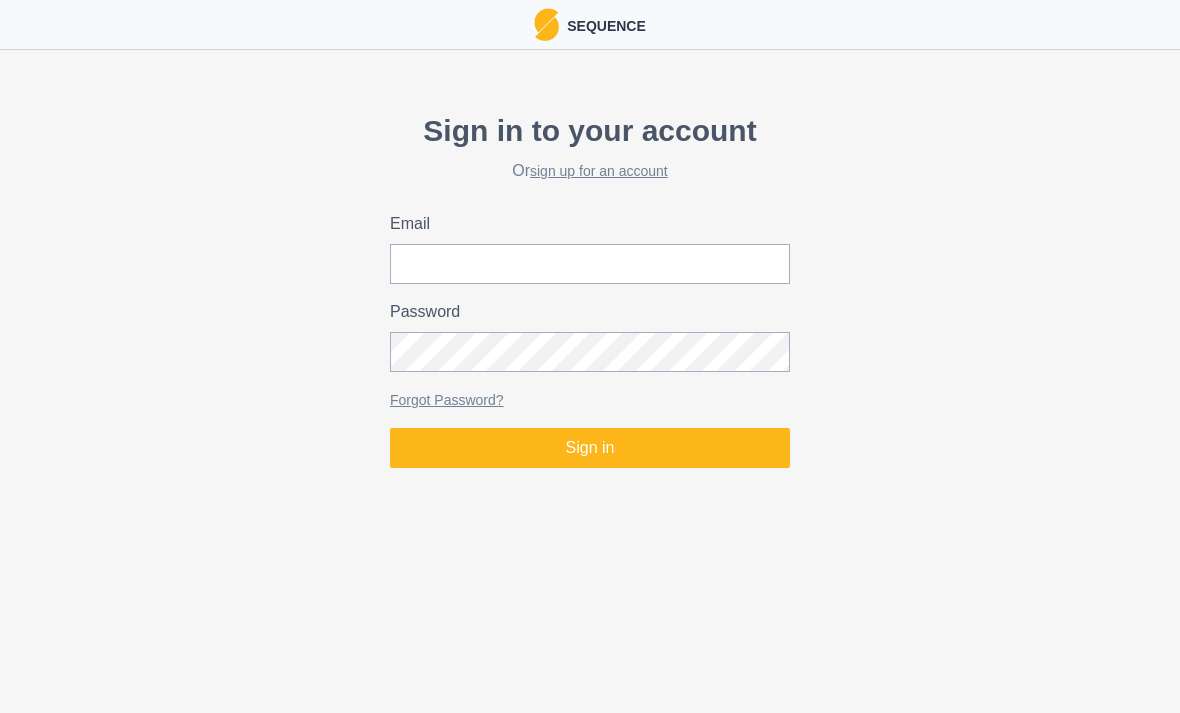 scroll, scrollTop: 0, scrollLeft: 0, axis: both 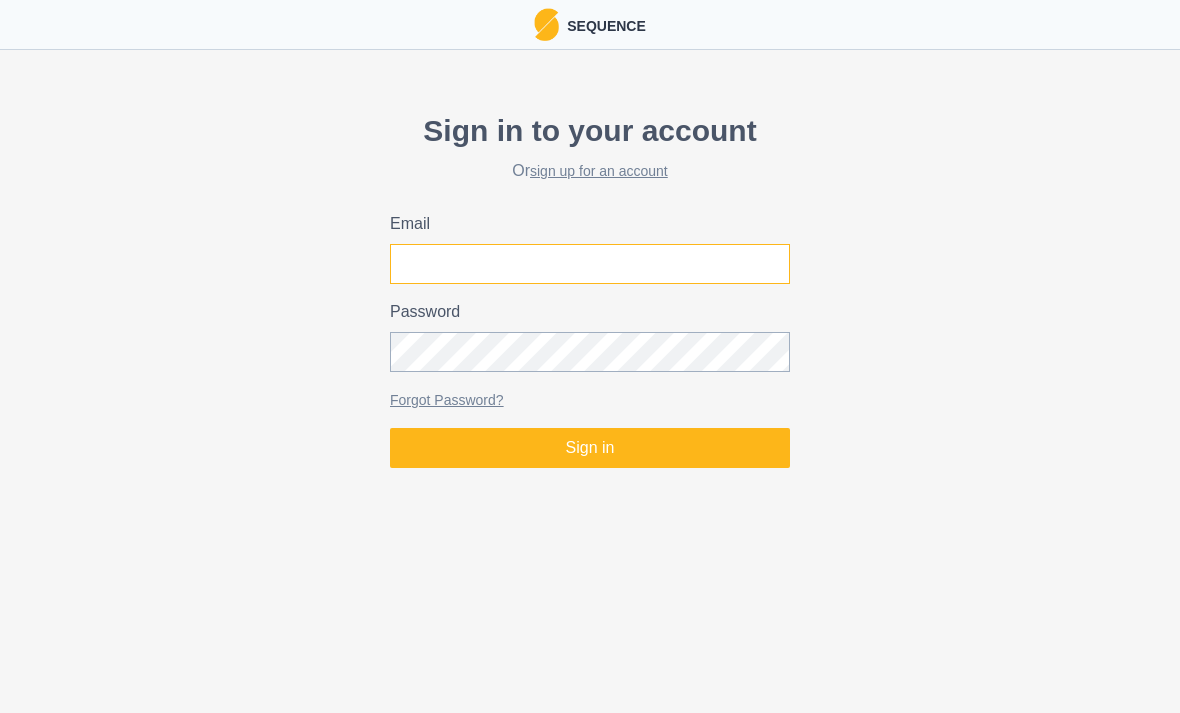 click on "Email" at bounding box center (590, 264) 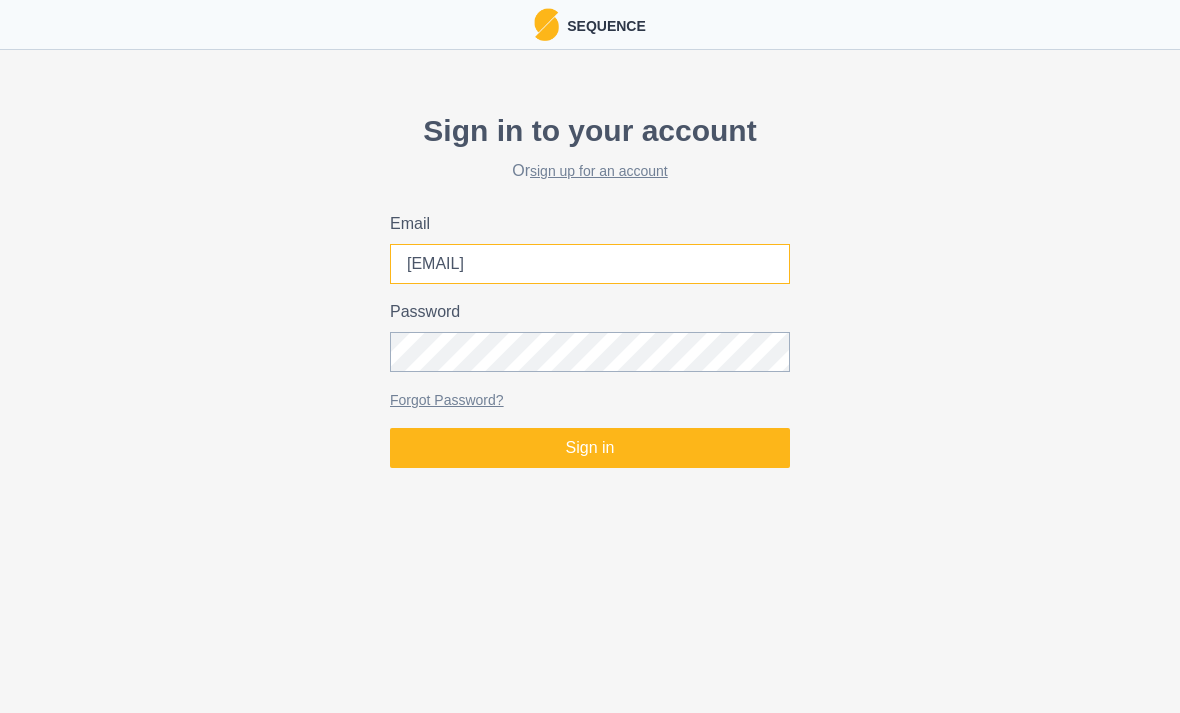 click on "Sign in" at bounding box center (590, 448) 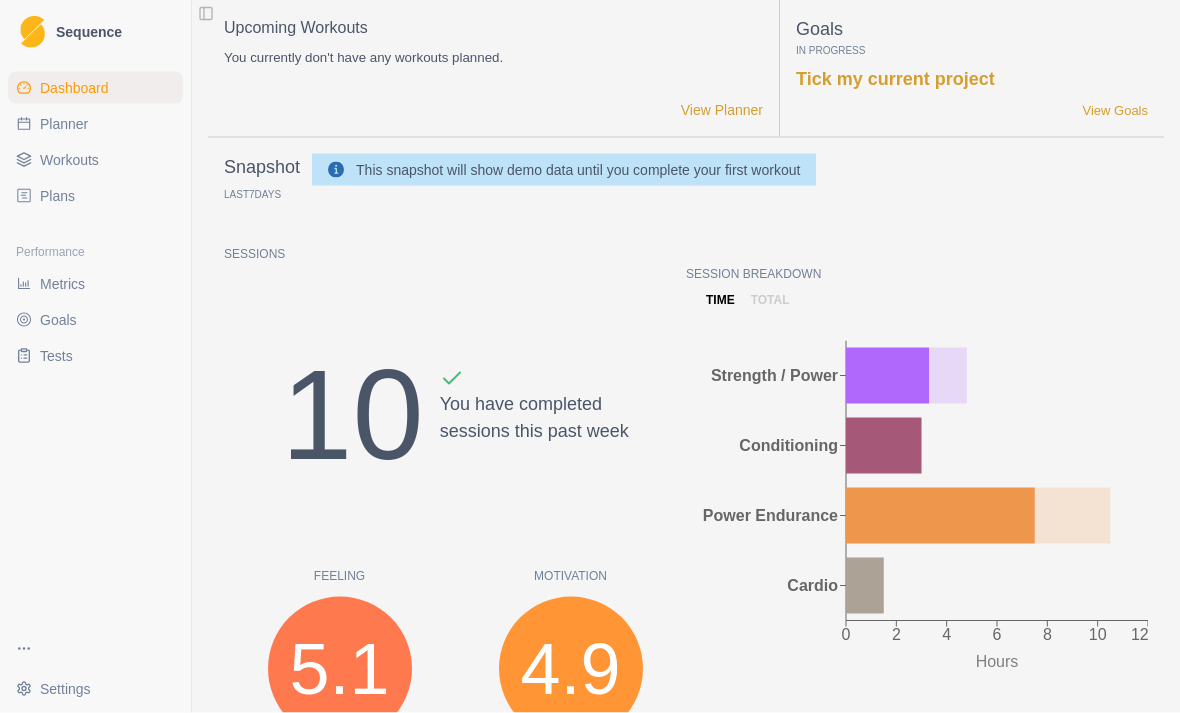 scroll, scrollTop: 64, scrollLeft: 0, axis: vertical 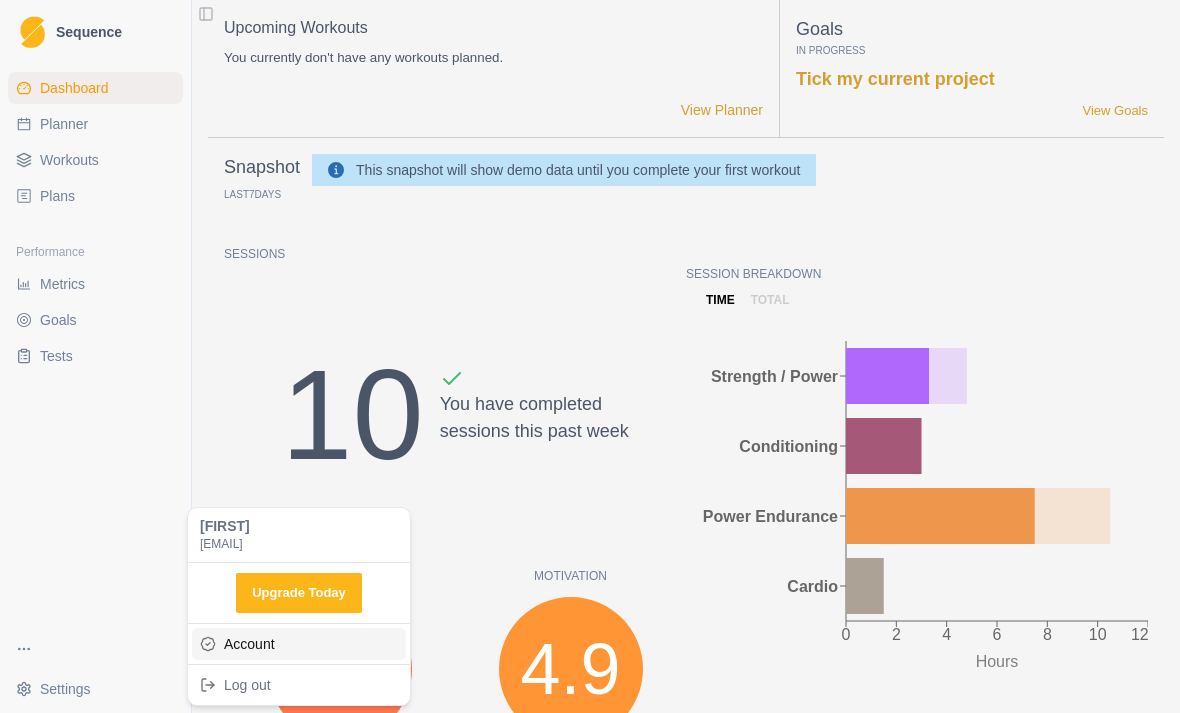 click on "Account" at bounding box center [299, 644] 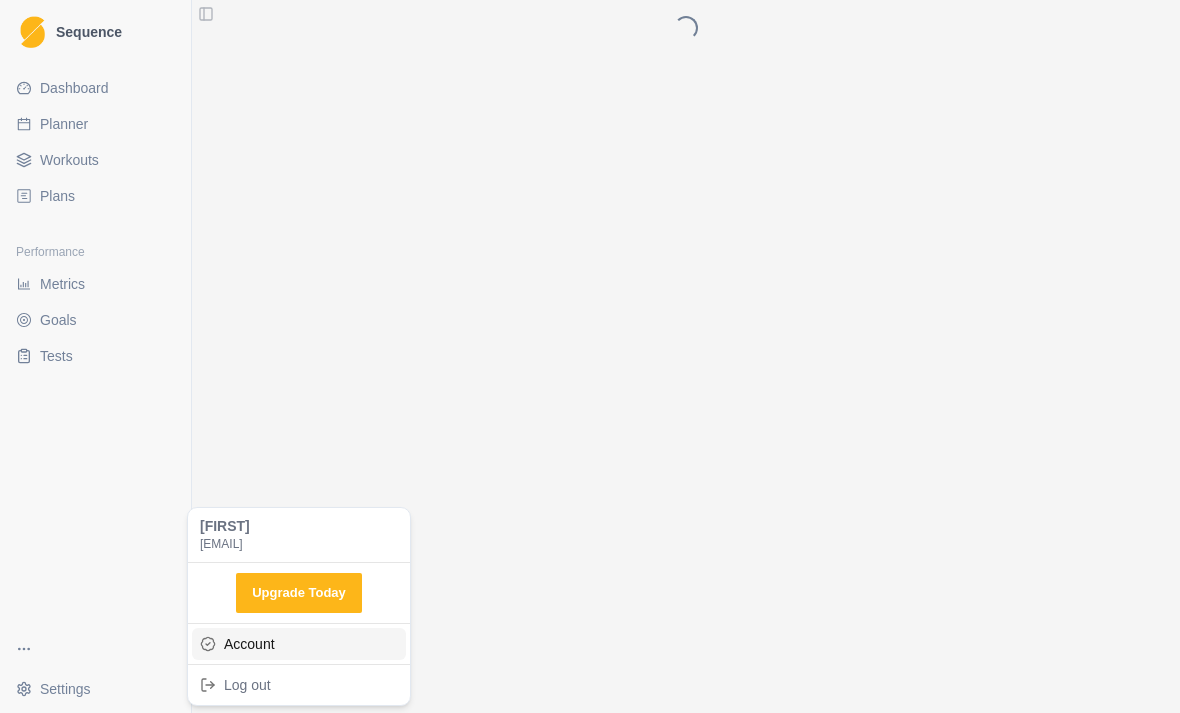 scroll, scrollTop: 0, scrollLeft: 0, axis: both 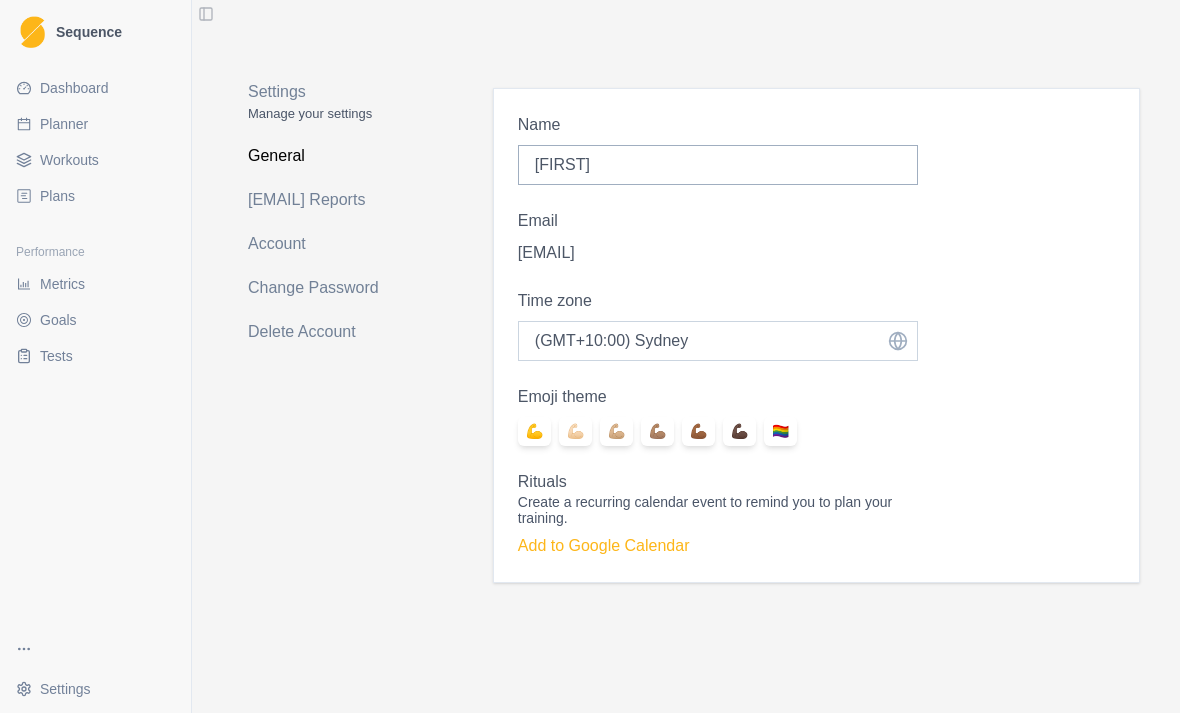 click on "Select time zone ([CITY])" at bounding box center (718, 341) 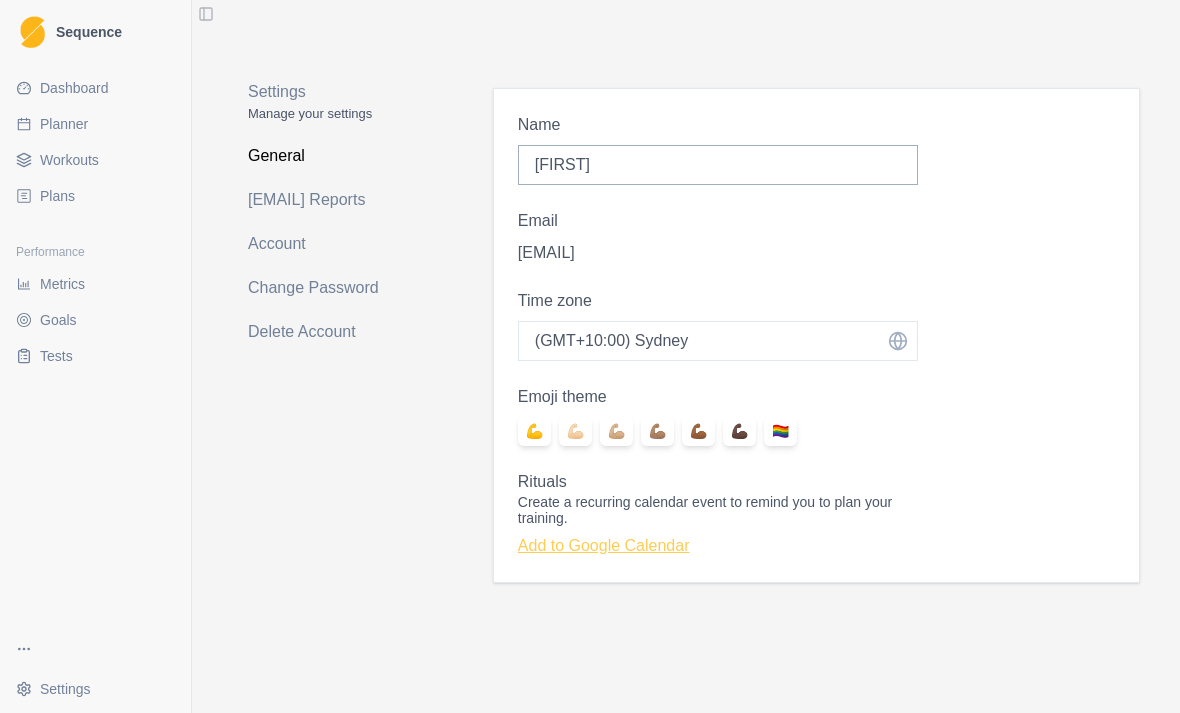 click on "Add to Google Calendar" at bounding box center (604, 545) 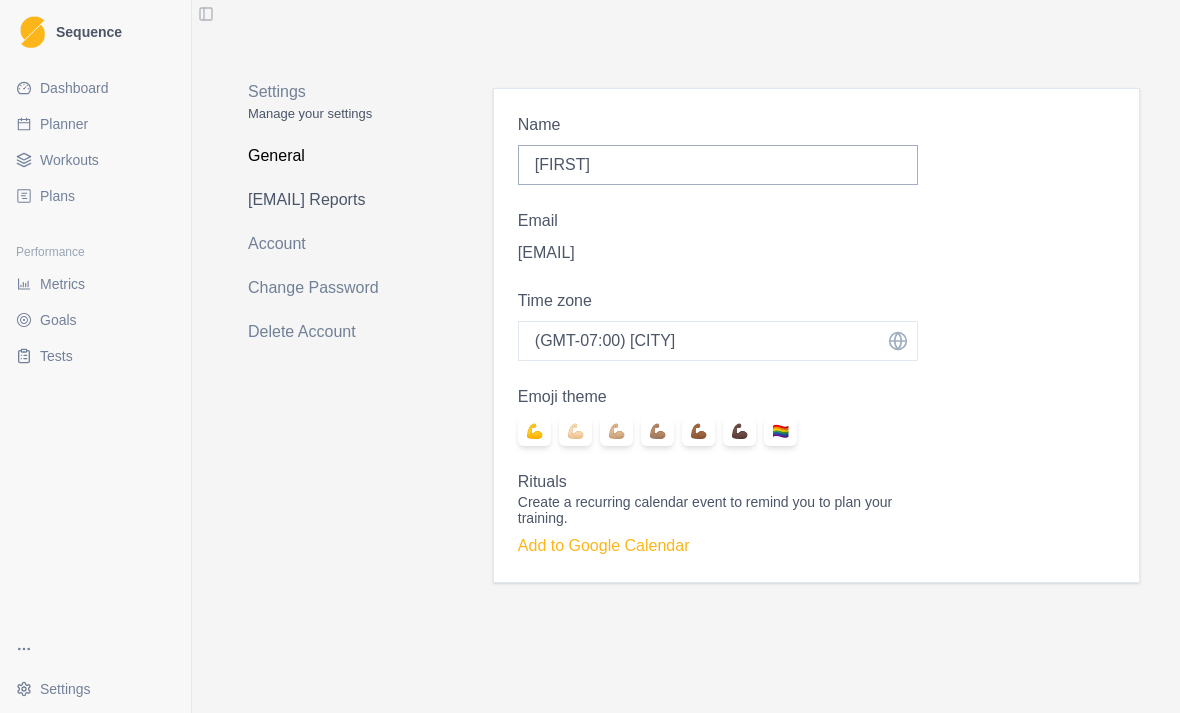 click on "[EMAIL] Reports" at bounding box center [326, 200] 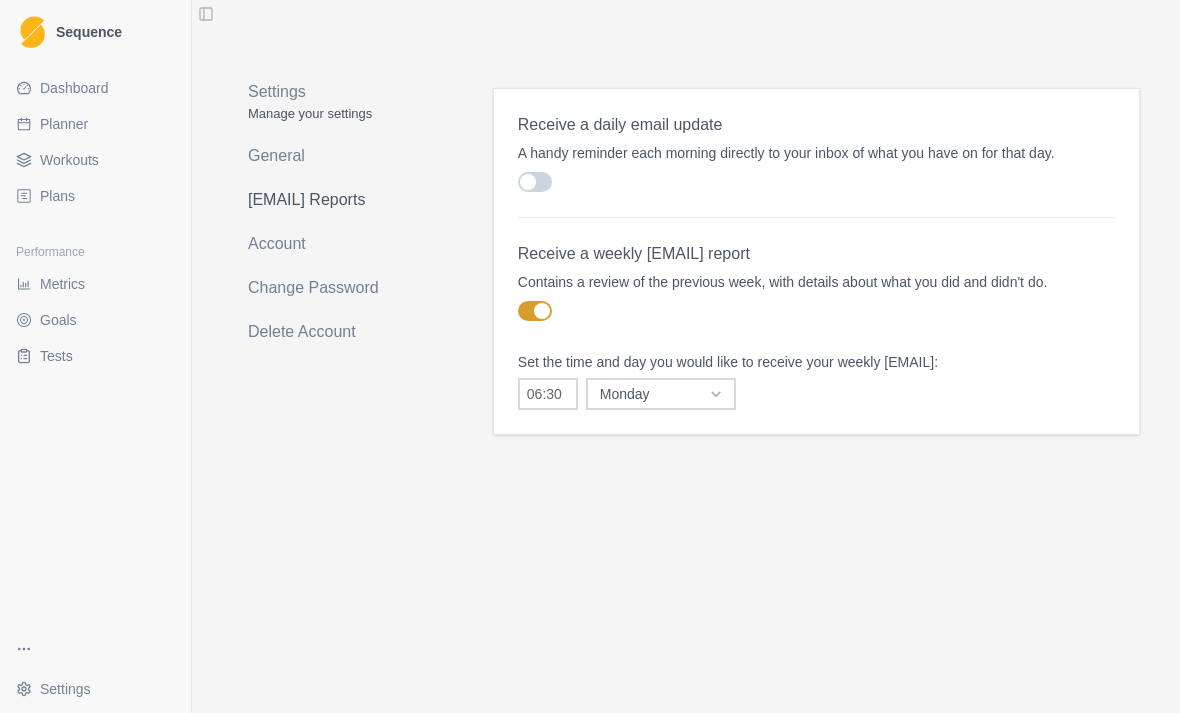 click on "[EMAIL] Reports" at bounding box center (326, 200) 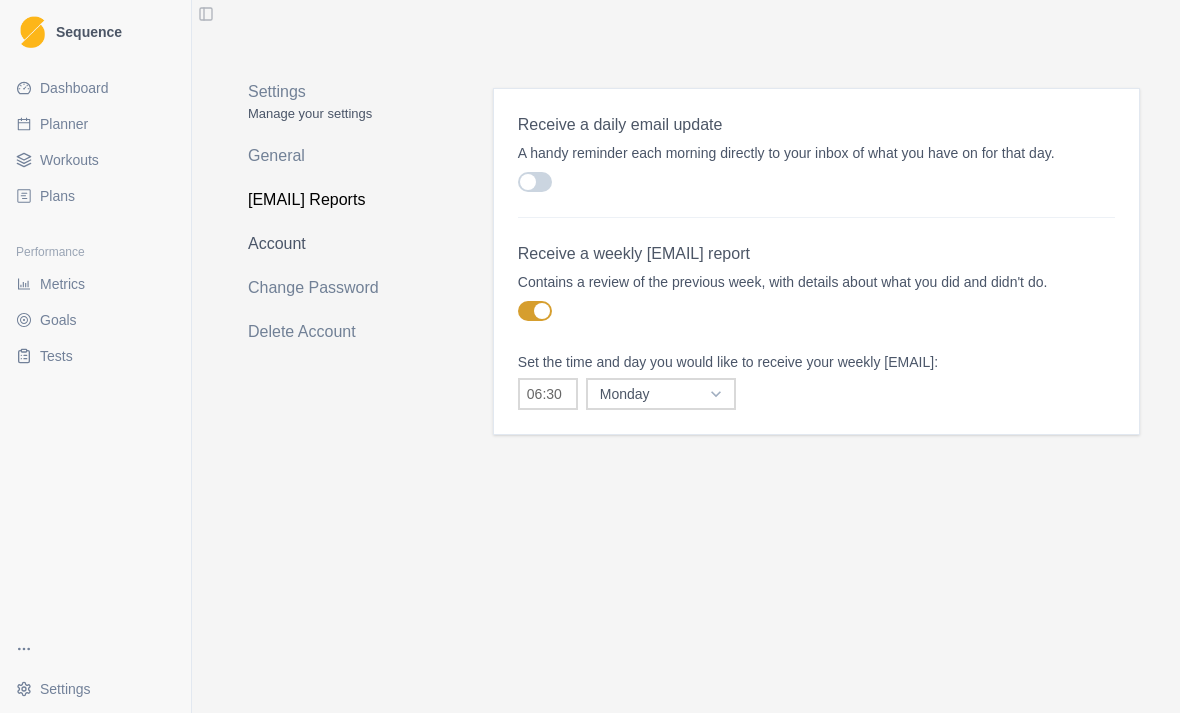 click on "Account" at bounding box center (326, 244) 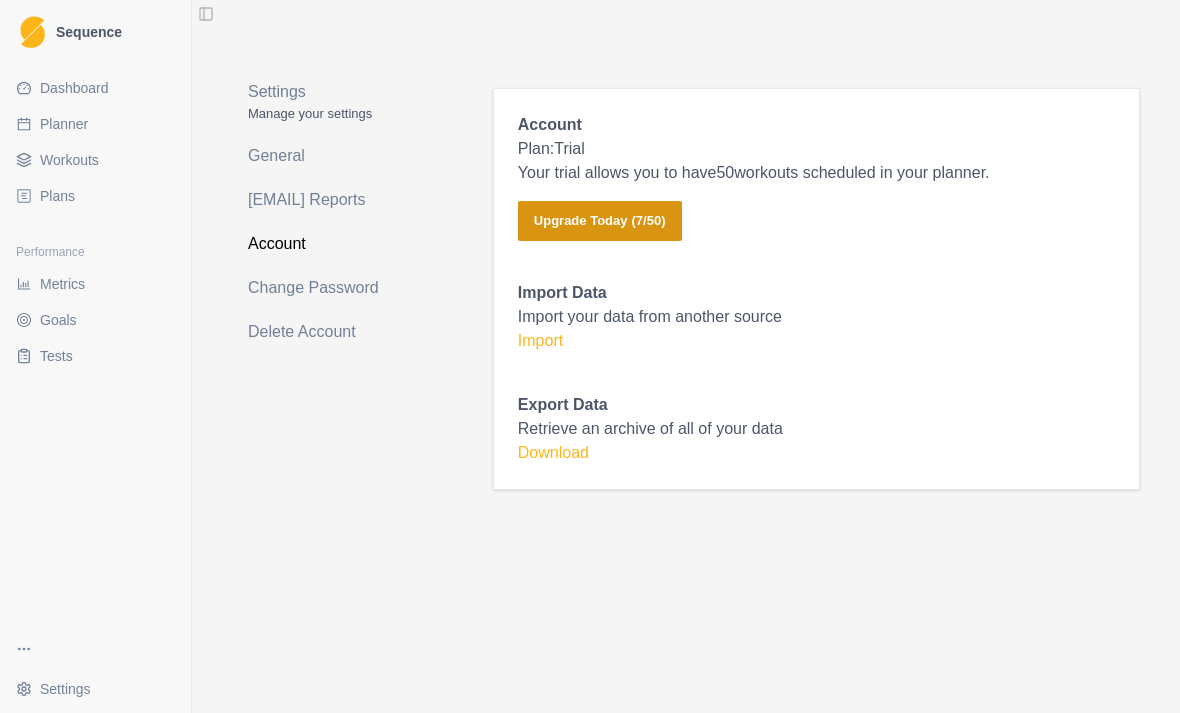 click on "Upgrade Today ( 7 / 50 )" at bounding box center [600, 221] 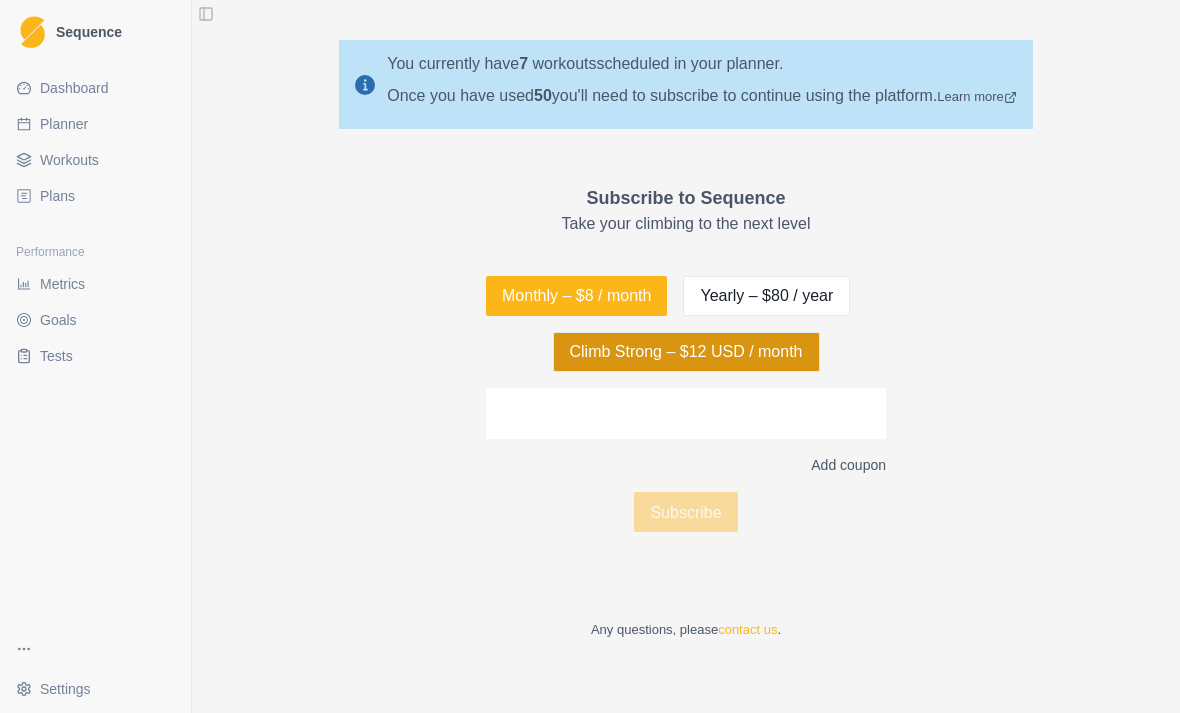 click on "Climb Strong – $12 USD / month" at bounding box center (686, 352) 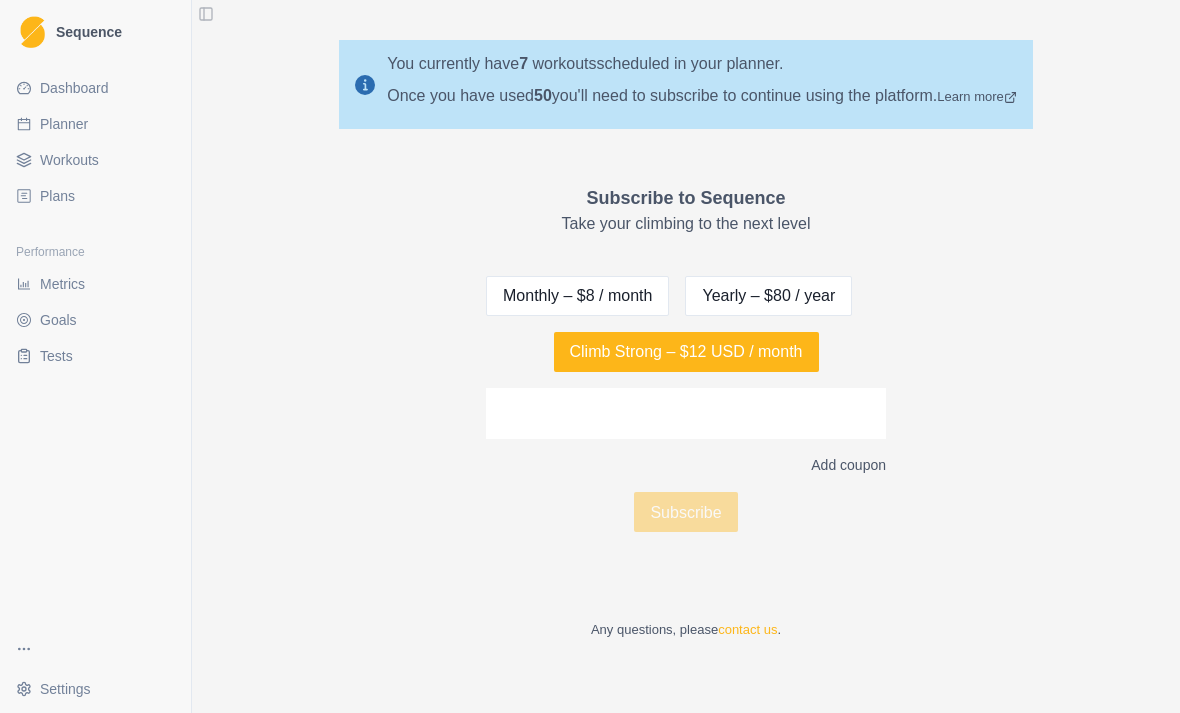 click on "Dashboard" at bounding box center [74, 88] 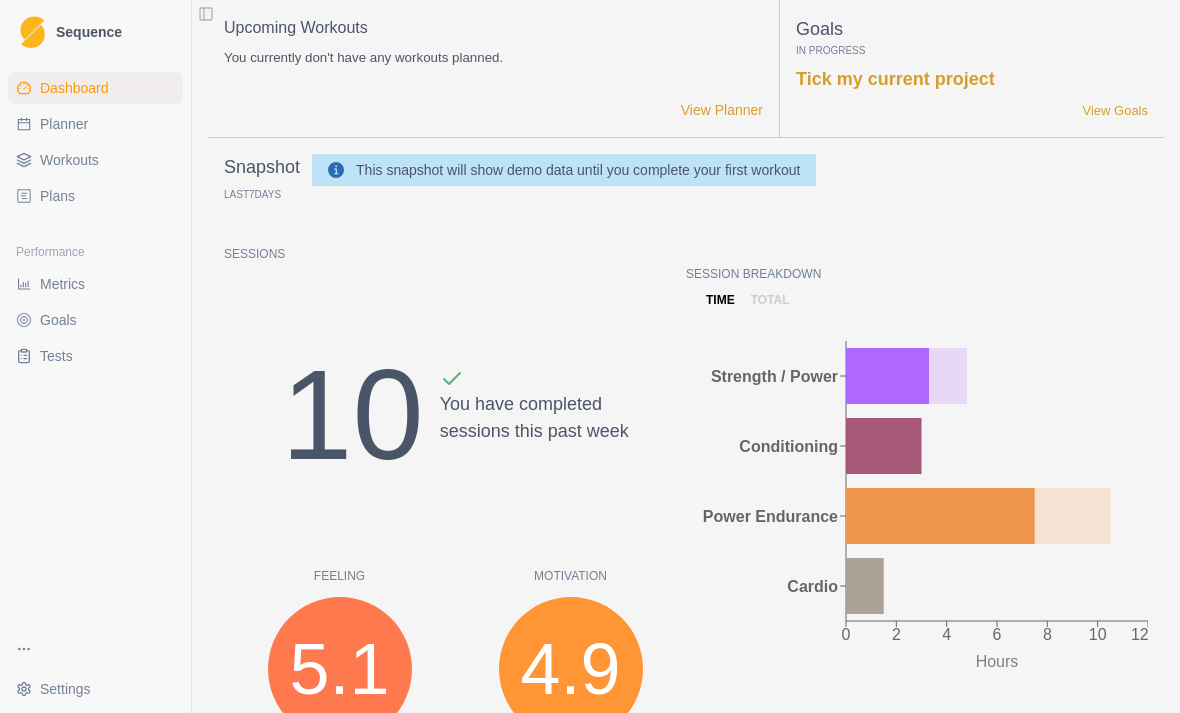 click on "Planner" at bounding box center (64, 124) 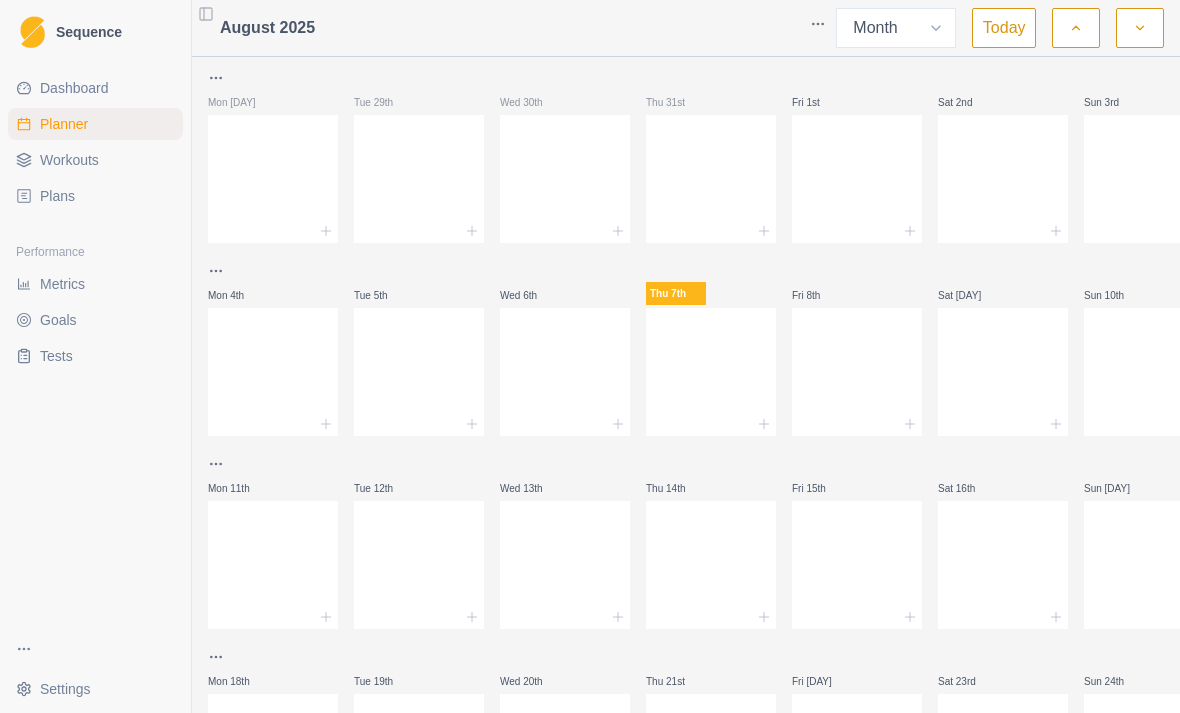 click on "Workouts" at bounding box center (69, 160) 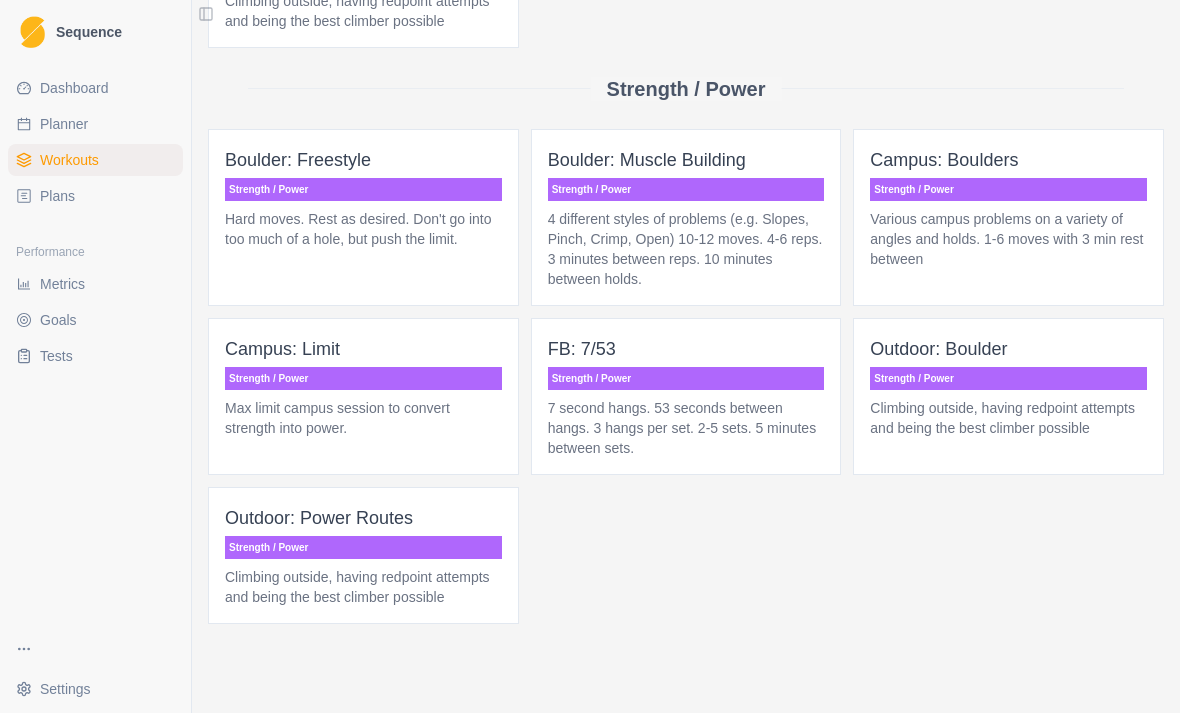 scroll, scrollTop: 1306, scrollLeft: 0, axis: vertical 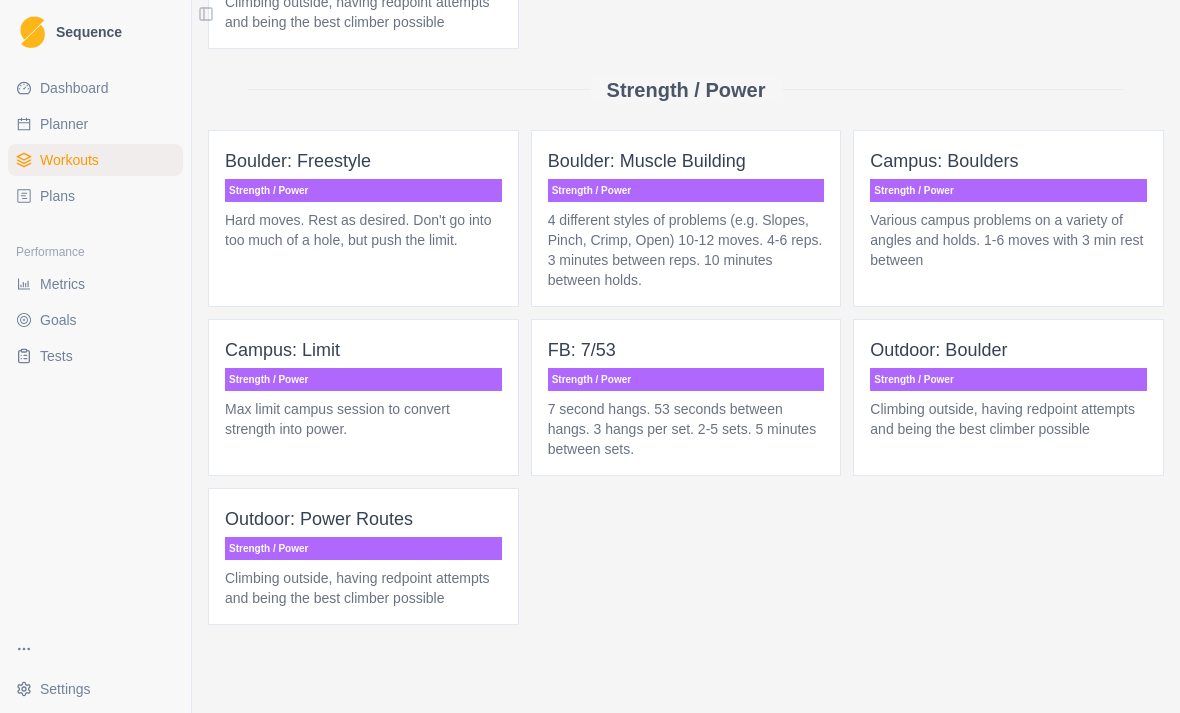 click on "Plans" at bounding box center (57, 196) 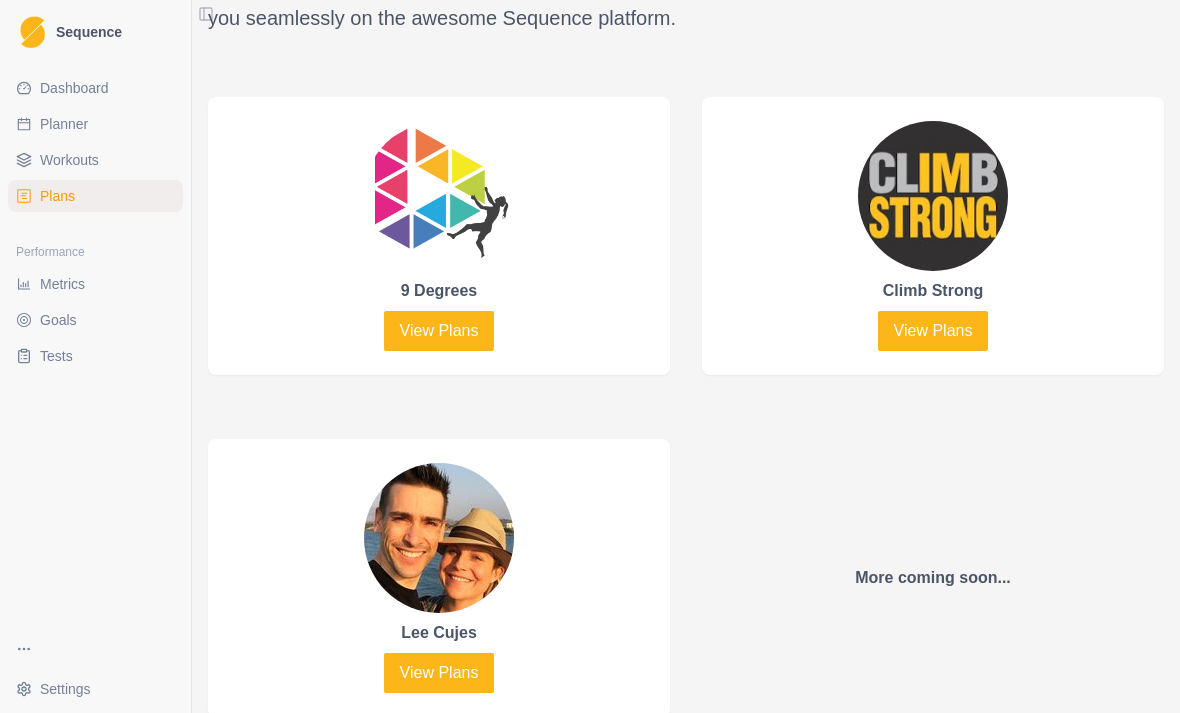 scroll, scrollTop: 846, scrollLeft: 0, axis: vertical 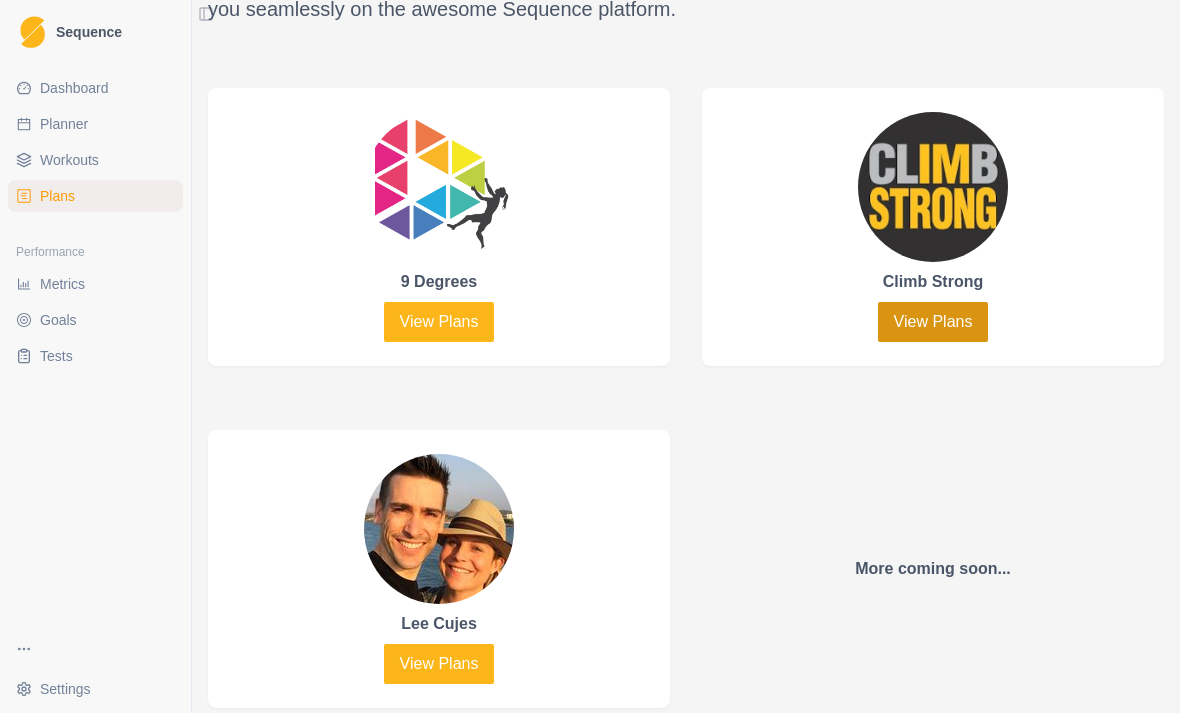 click on "View Plans" at bounding box center (933, 322) 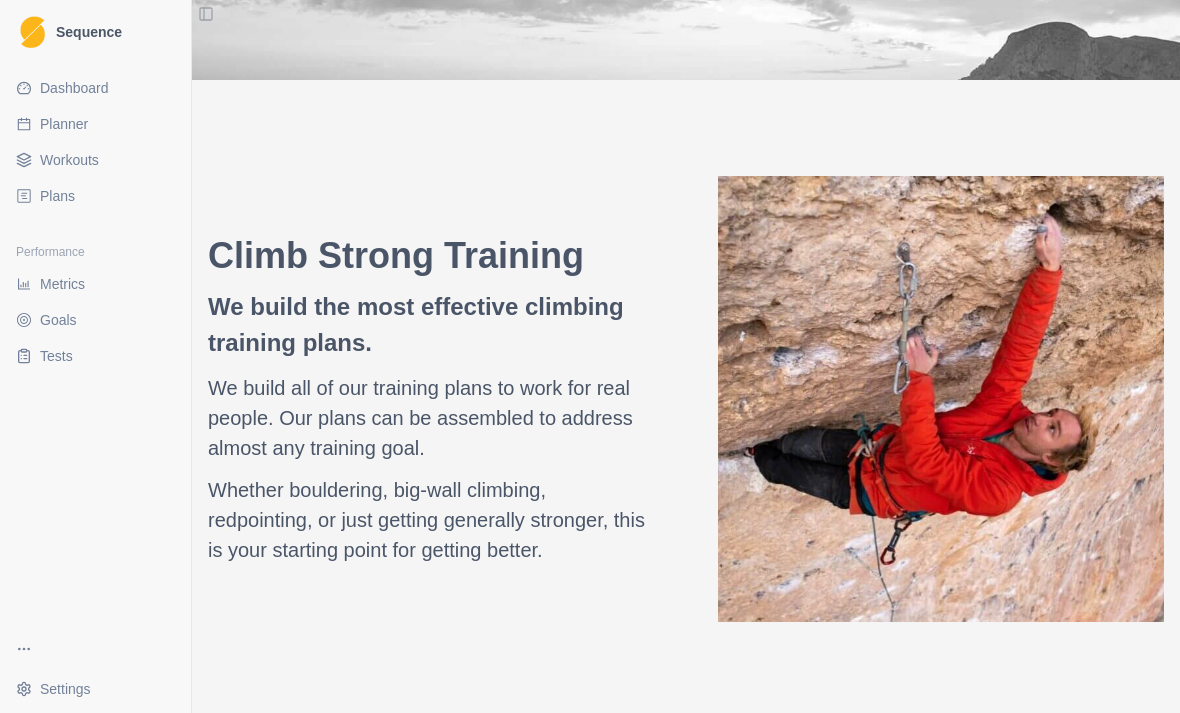 scroll, scrollTop: 306, scrollLeft: 0, axis: vertical 